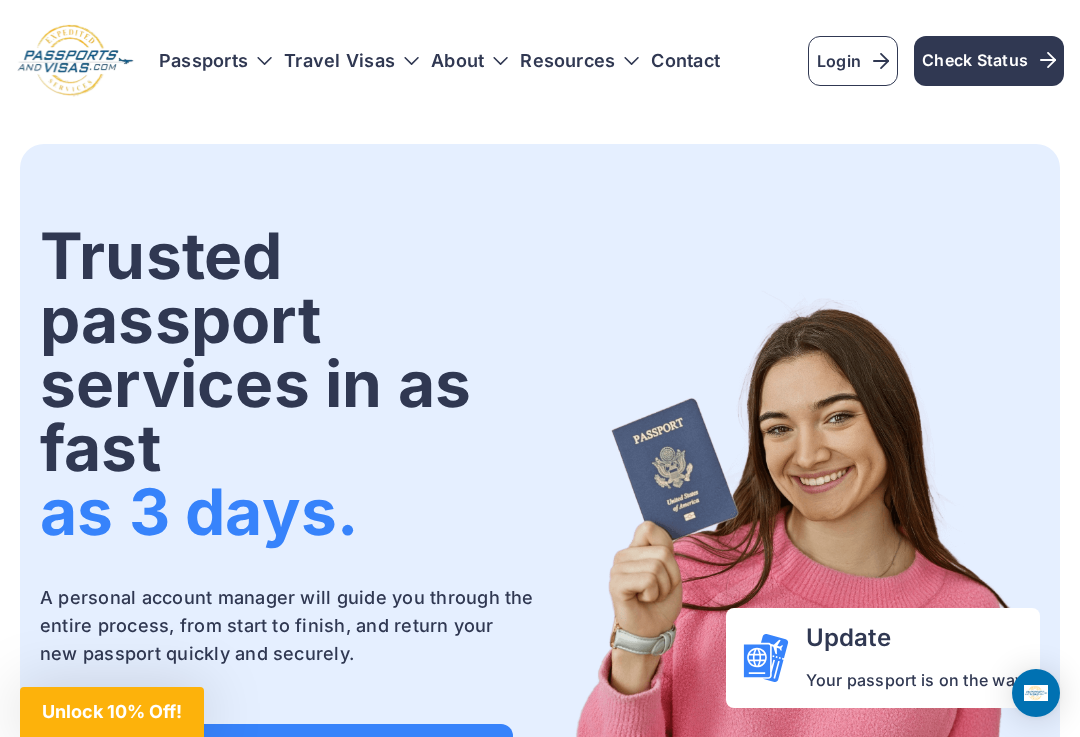 scroll, scrollTop: 0, scrollLeft: 0, axis: both 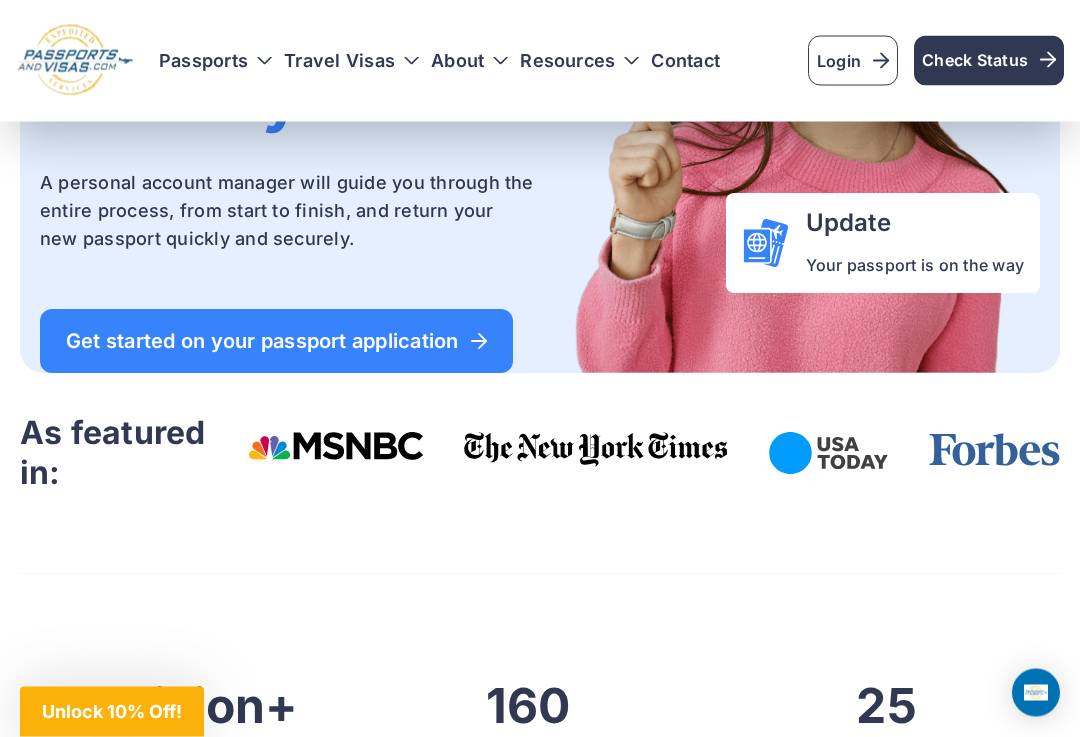 click on "Unlock 10% Off!" at bounding box center (112, 712) 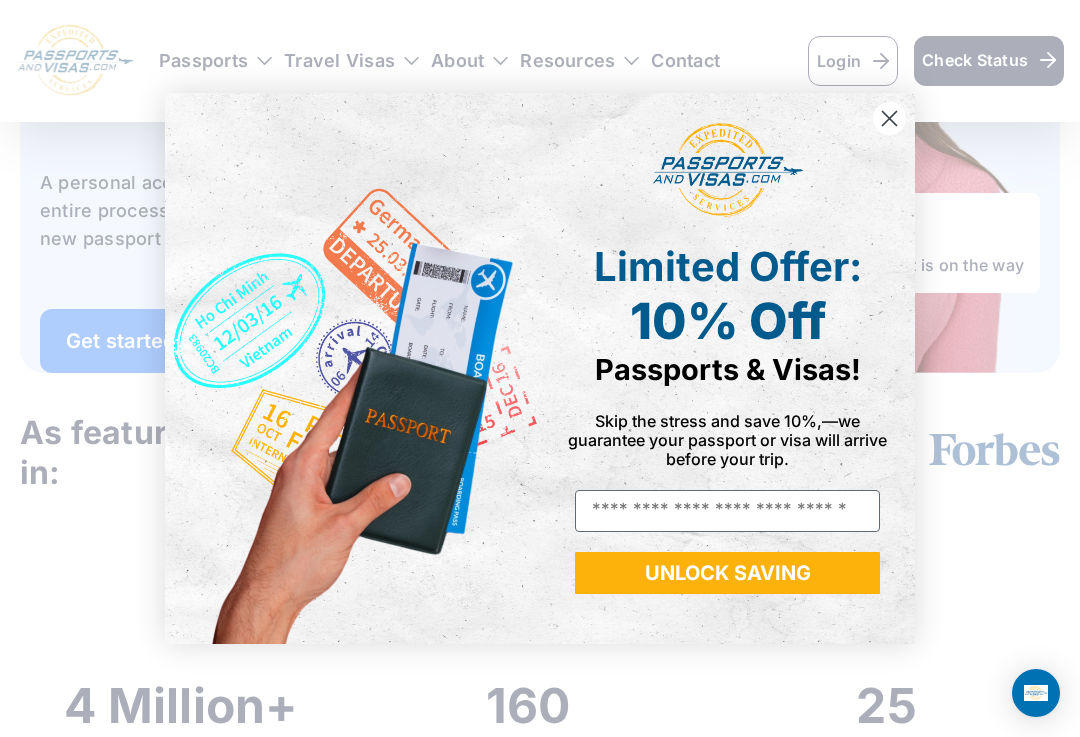 click on "Email" at bounding box center (727, 511) 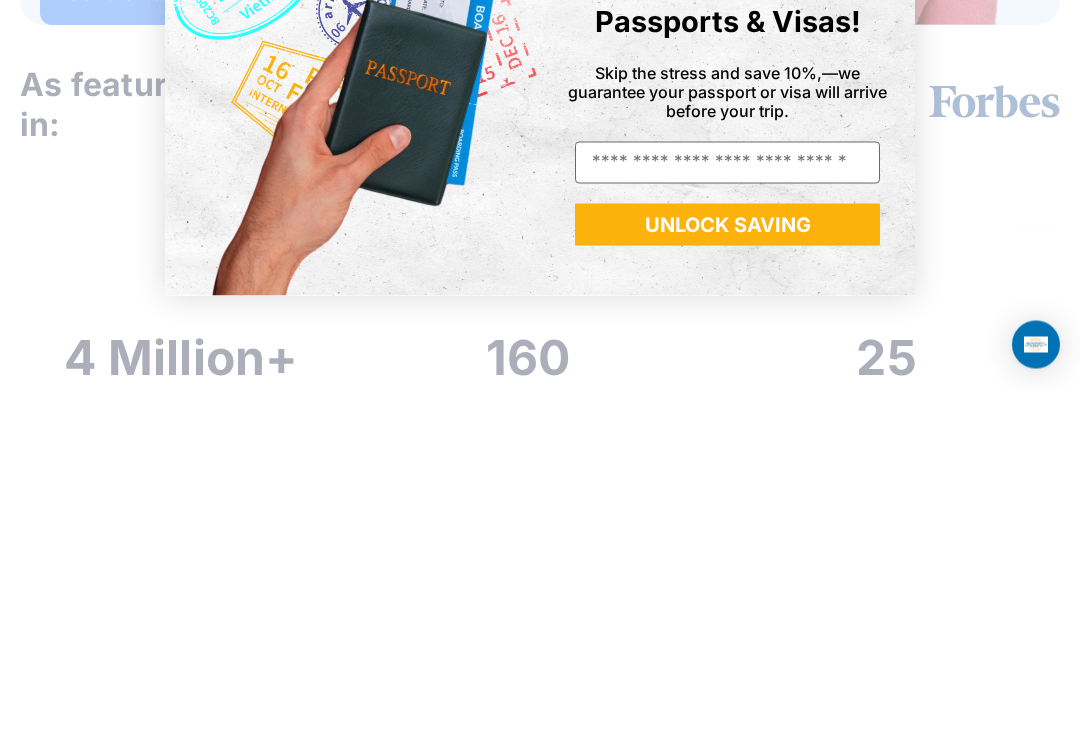 type on "**********" 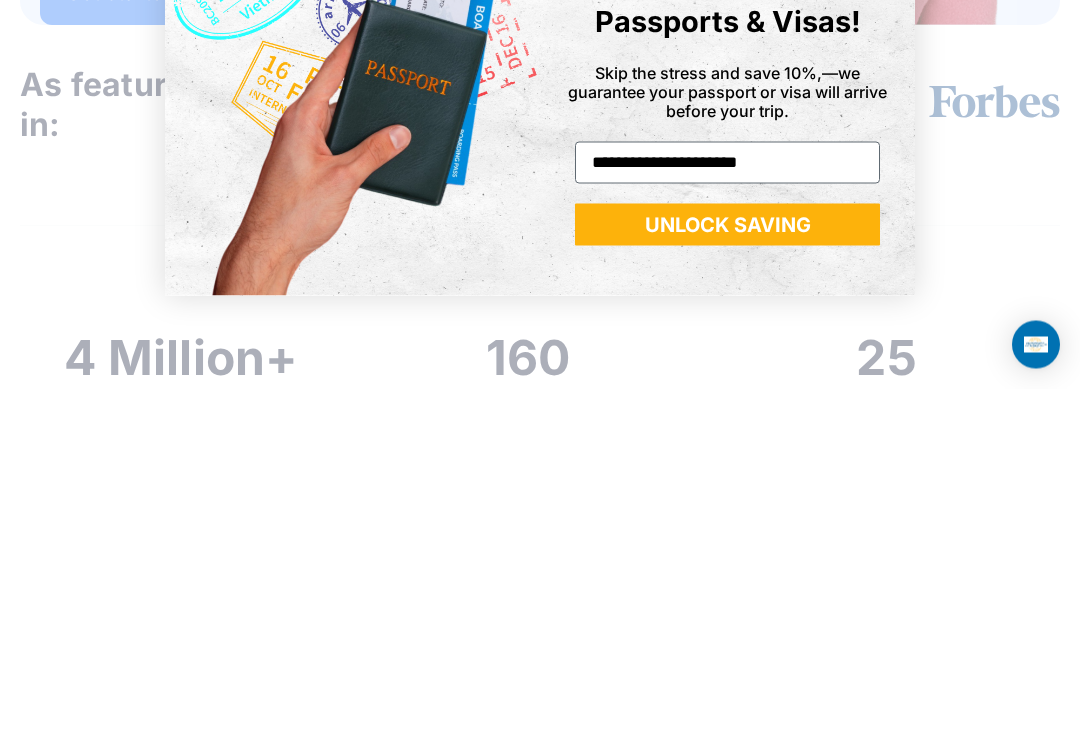 scroll, scrollTop: 763, scrollLeft: 0, axis: vertical 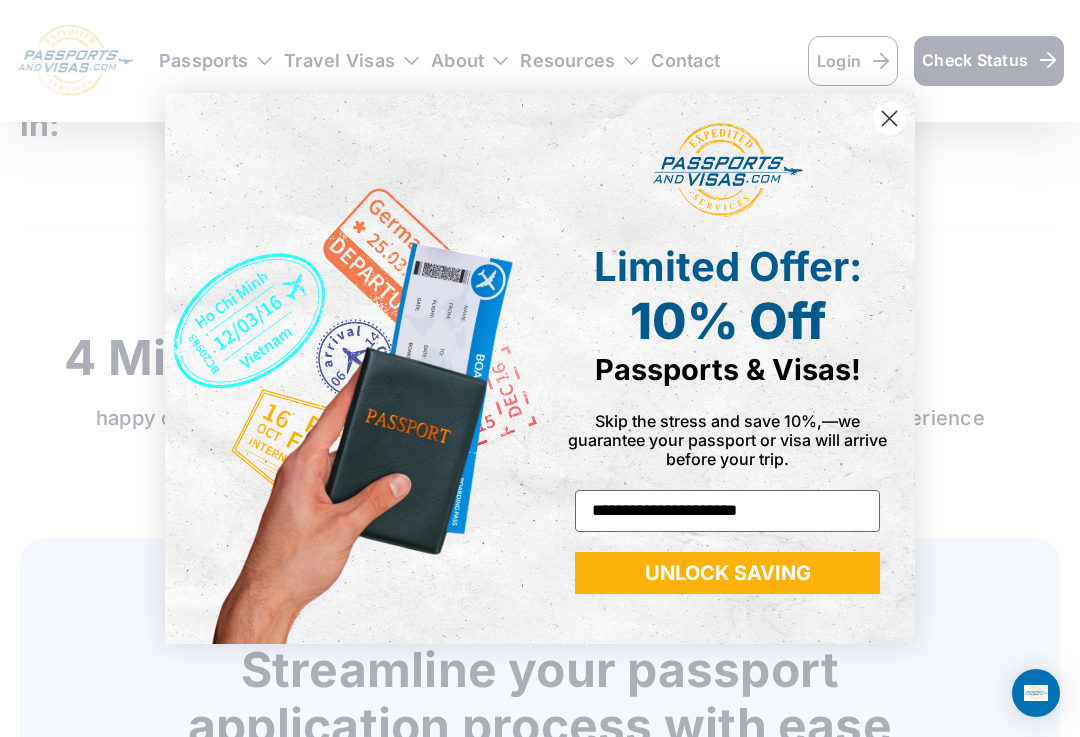 click on "UNLOCK SAVING" at bounding box center [727, 573] 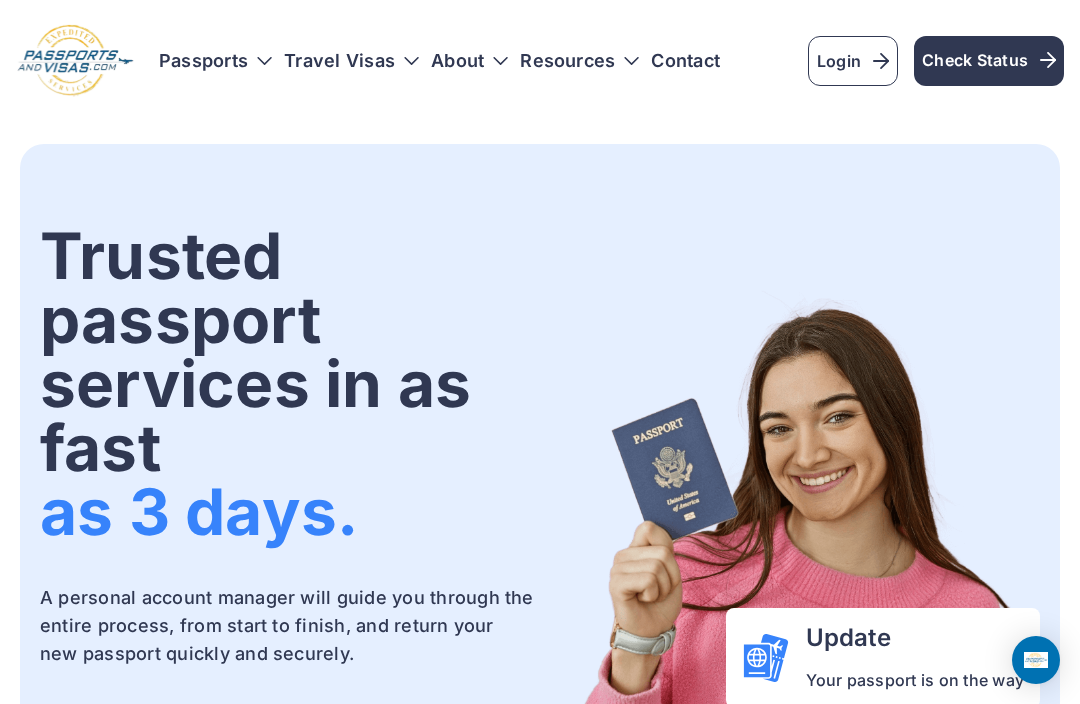 scroll, scrollTop: 0, scrollLeft: 0, axis: both 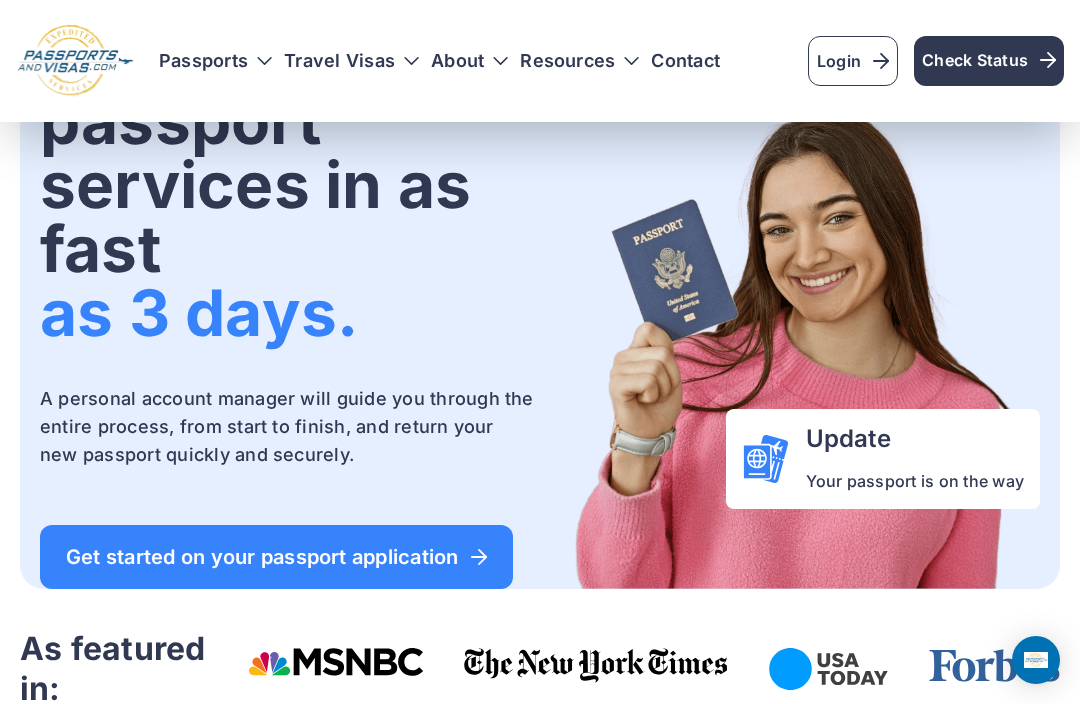 click on "Login" at bounding box center (853, 61) 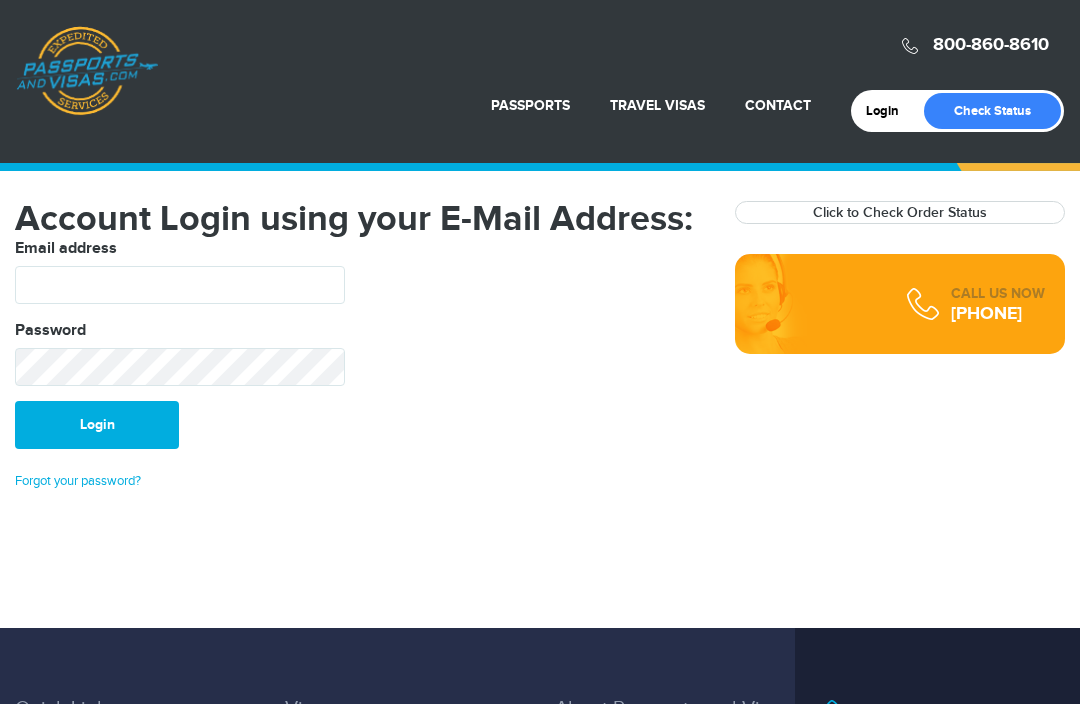 scroll, scrollTop: 0, scrollLeft: 0, axis: both 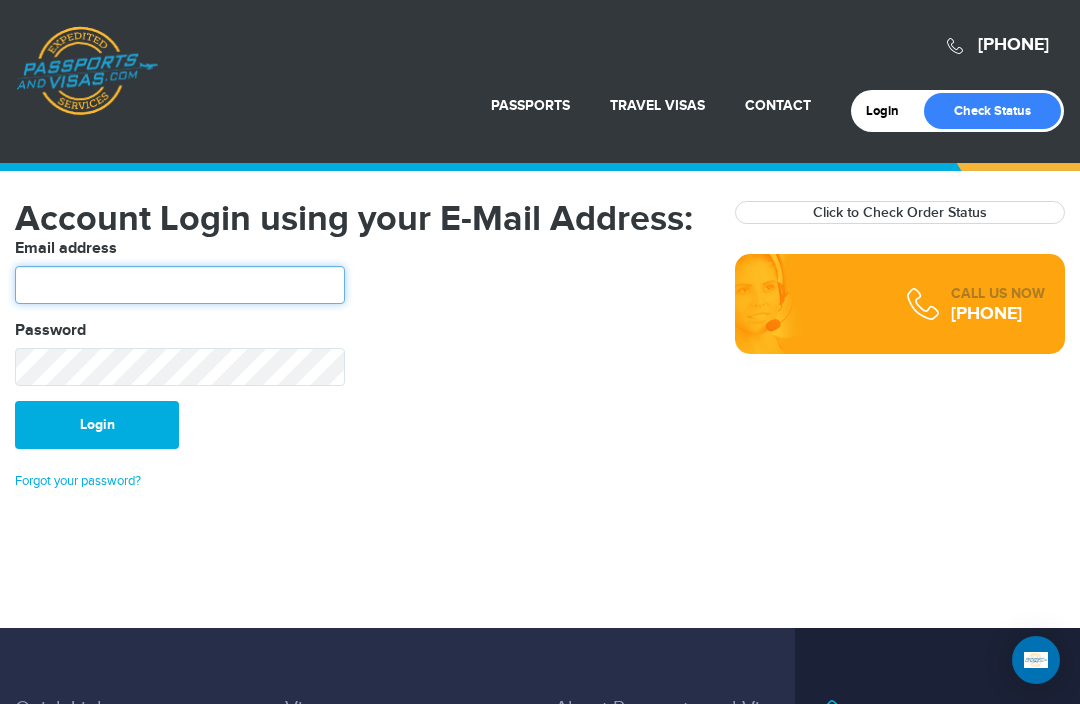 click at bounding box center (180, 285) 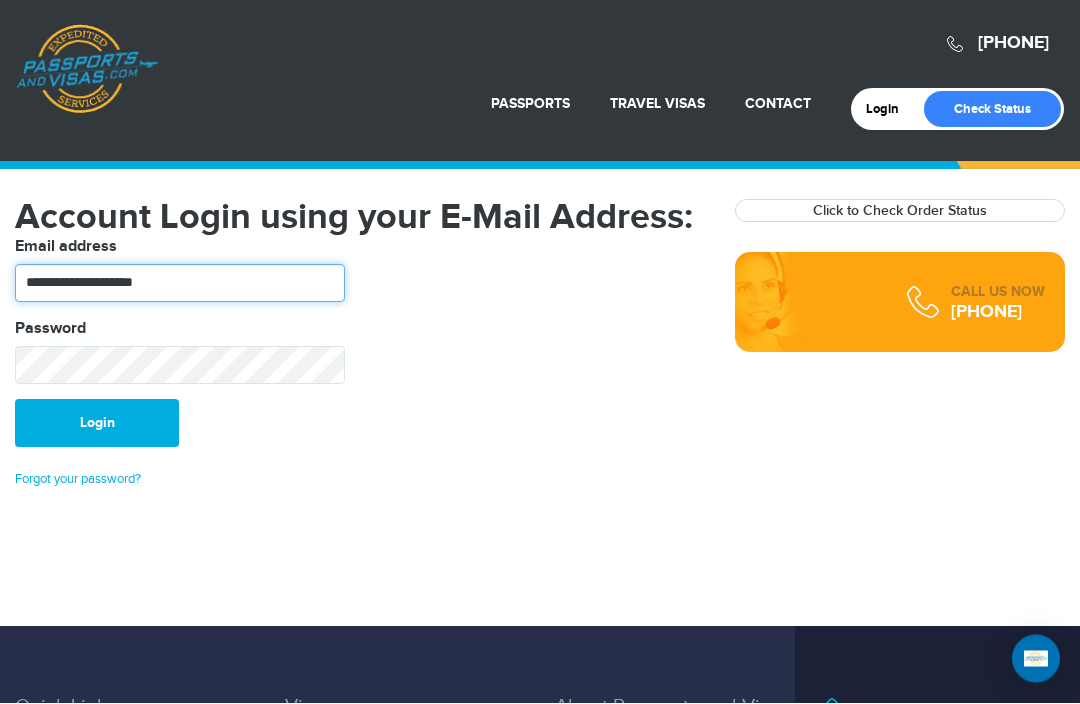 type on "**********" 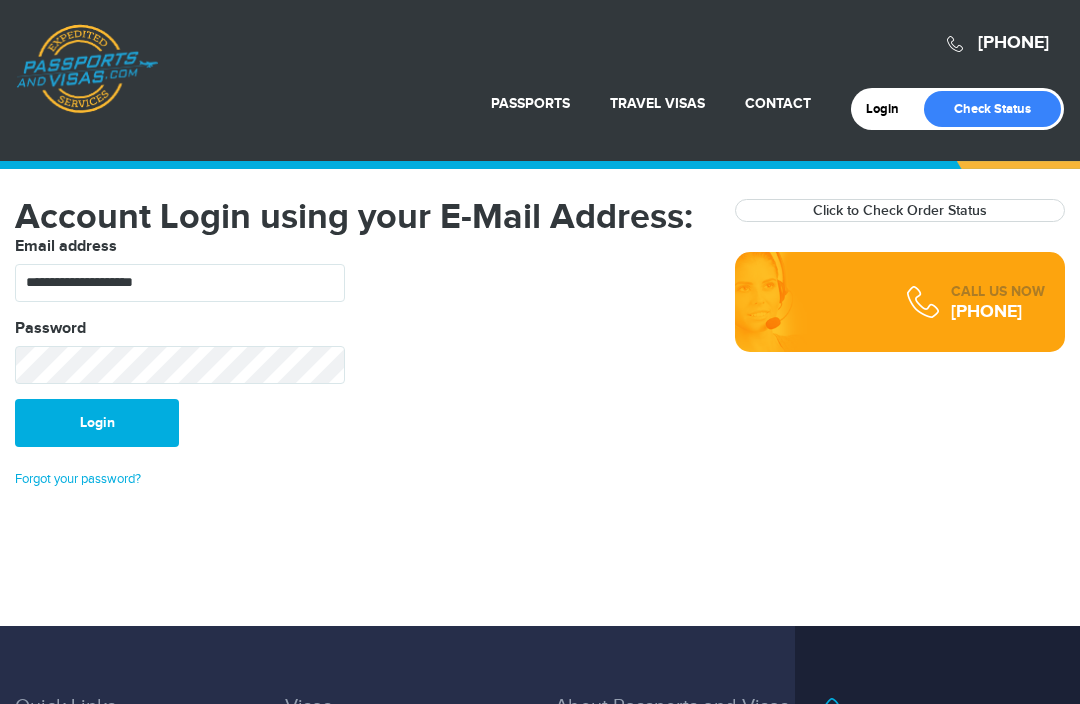 scroll, scrollTop: 2, scrollLeft: 0, axis: vertical 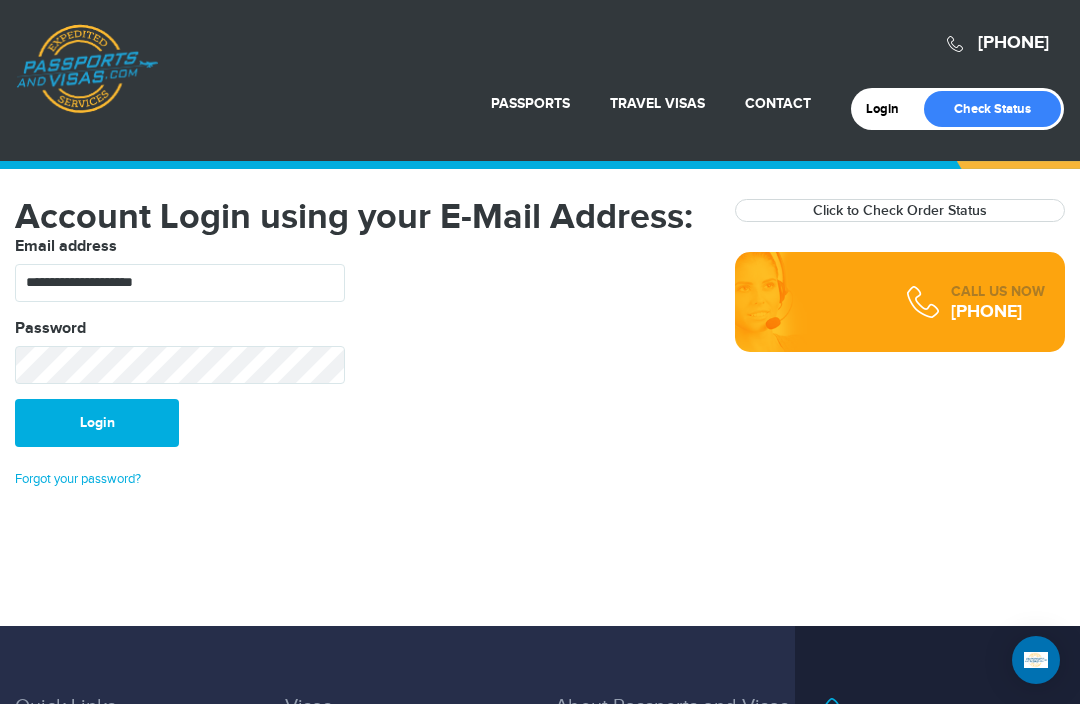 click on "Forgot your password?" at bounding box center (78, 479) 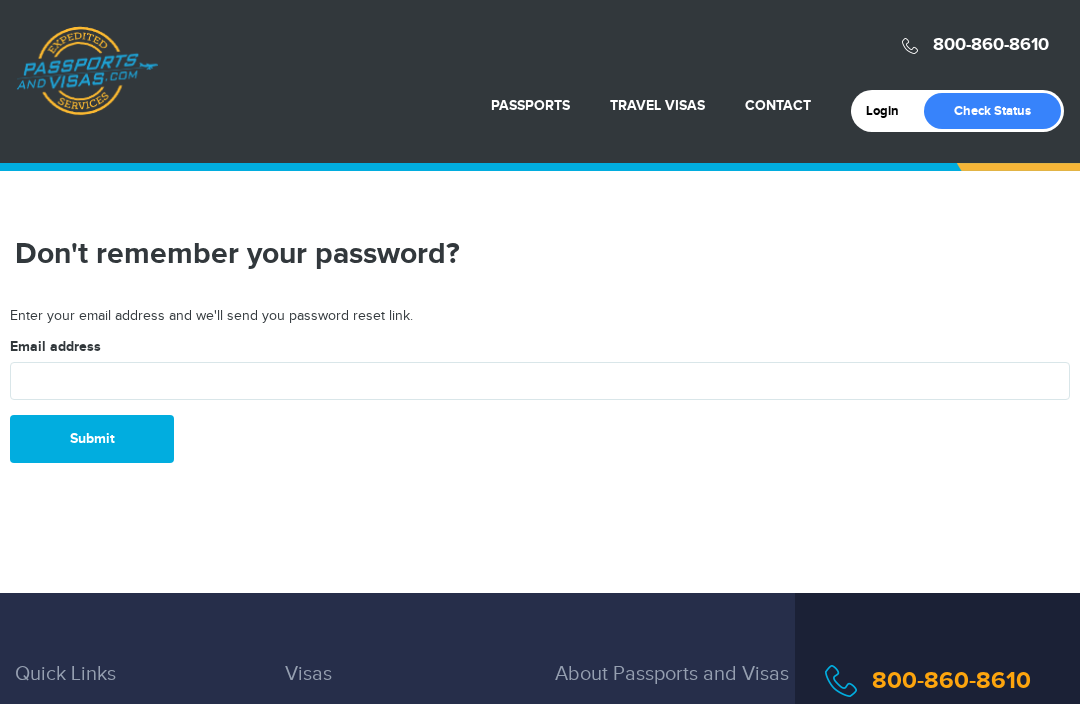 scroll, scrollTop: 0, scrollLeft: 0, axis: both 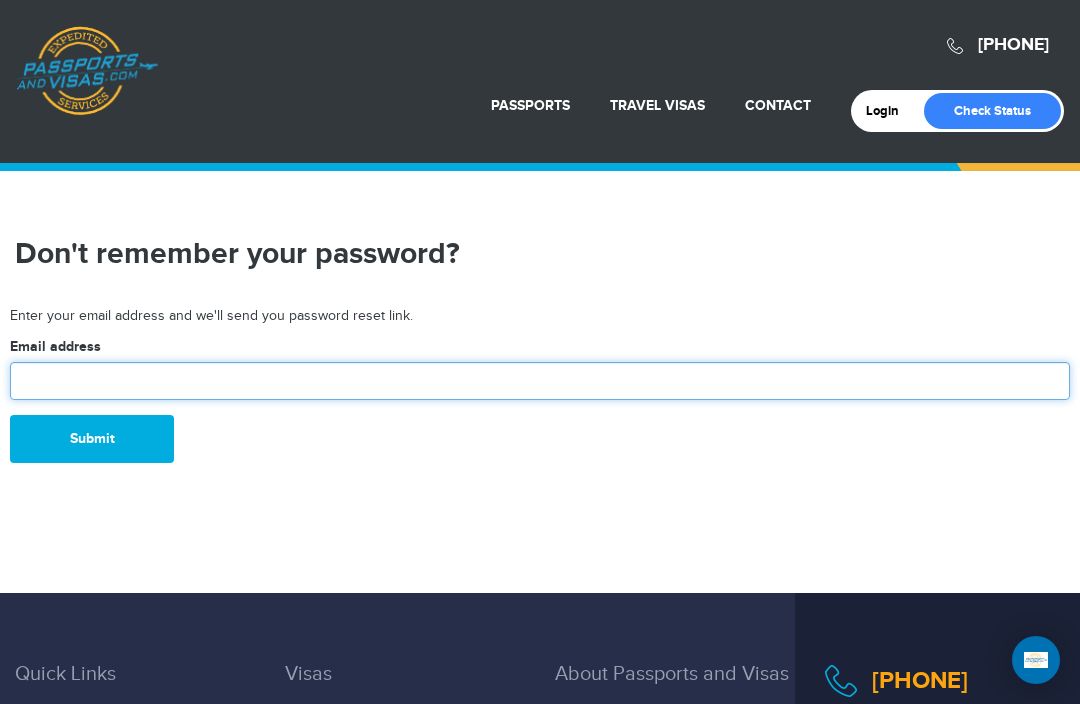 click at bounding box center [540, 381] 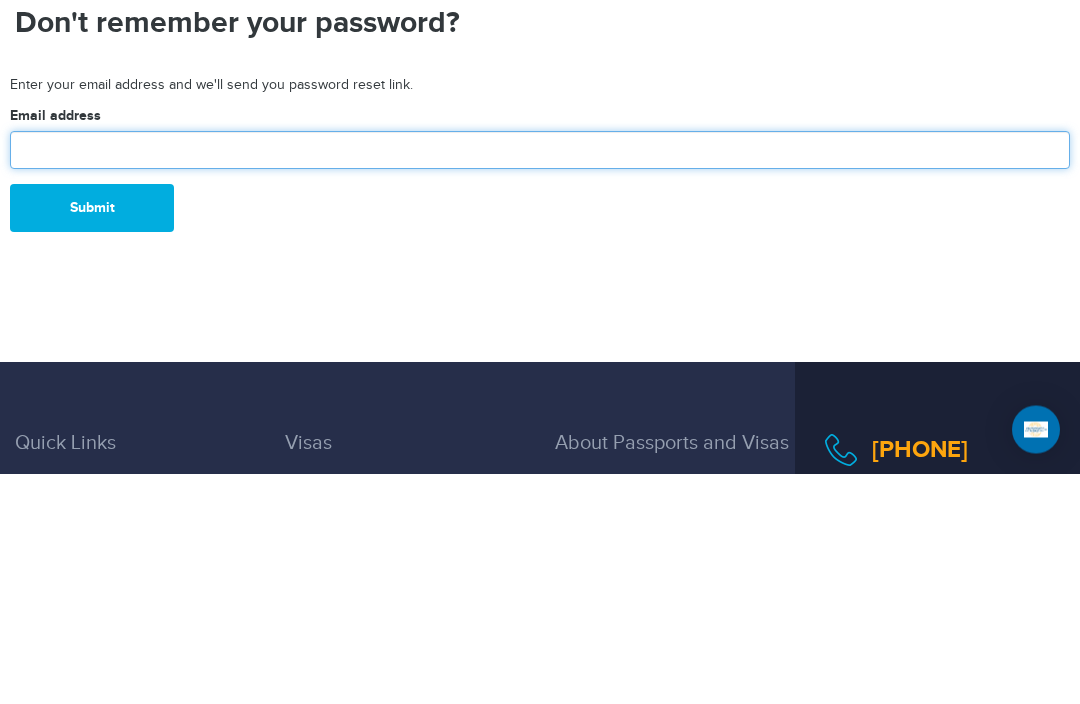 type on "**********" 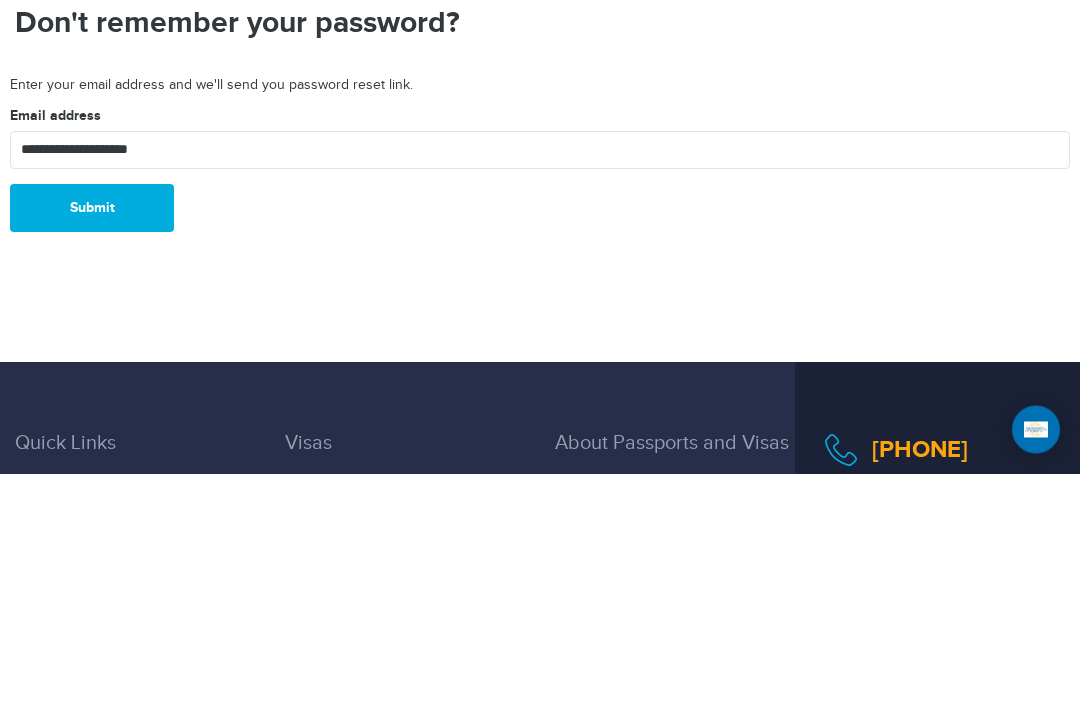scroll, scrollTop: 231, scrollLeft: 0, axis: vertical 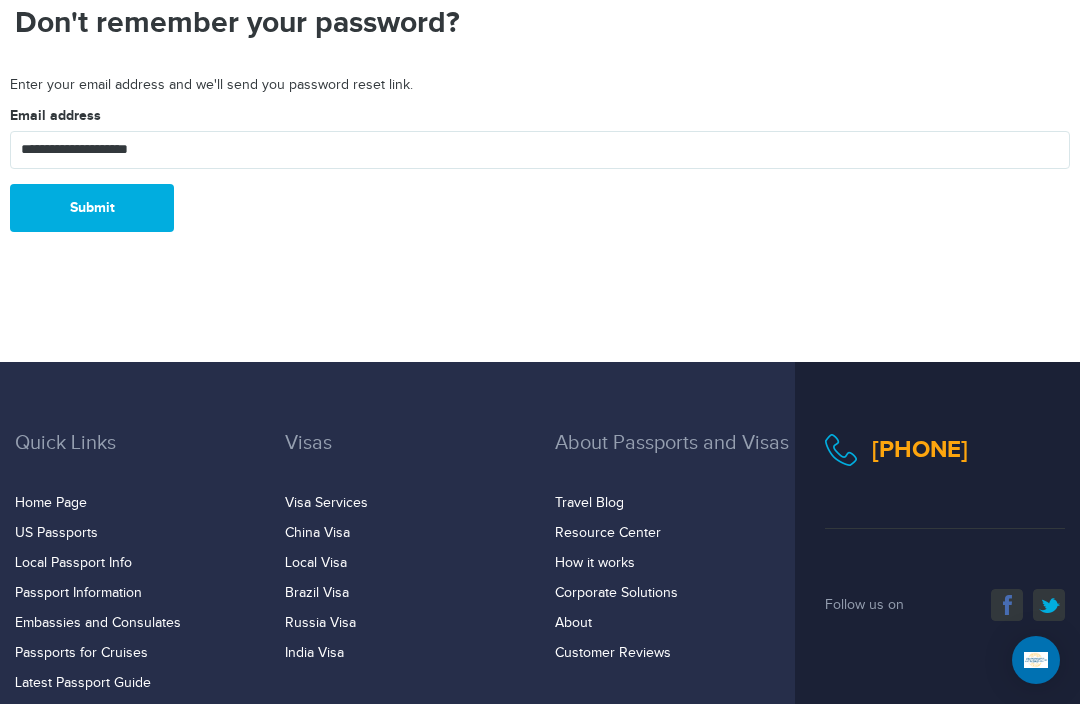 click on "Submit" at bounding box center (92, 208) 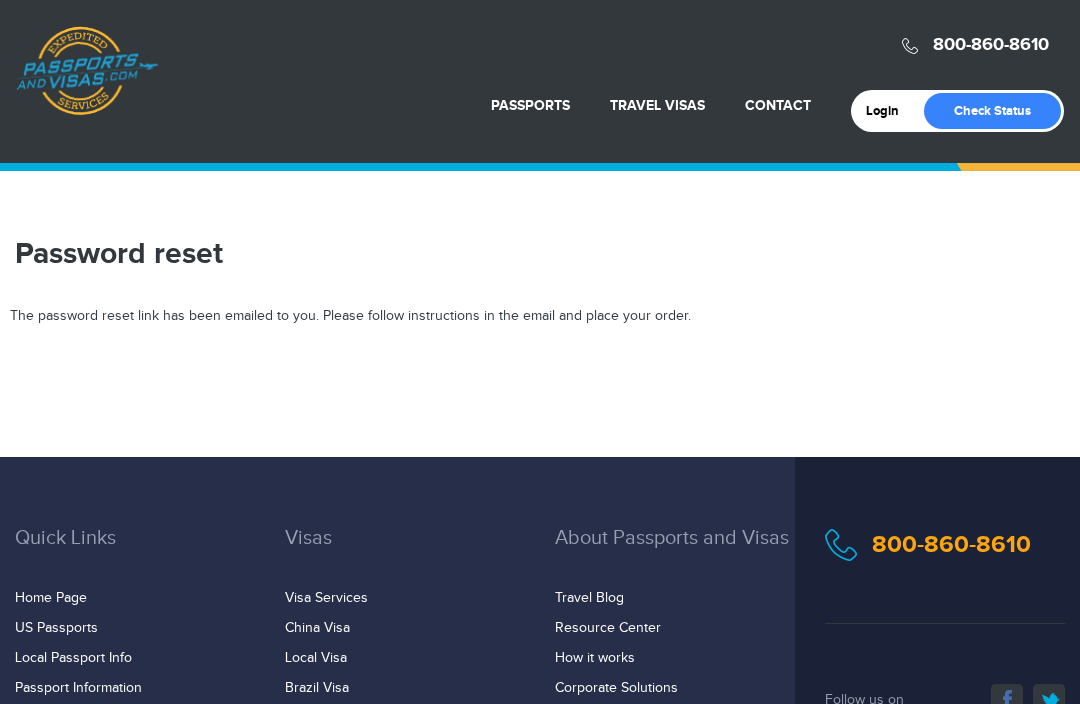 scroll, scrollTop: 0, scrollLeft: 0, axis: both 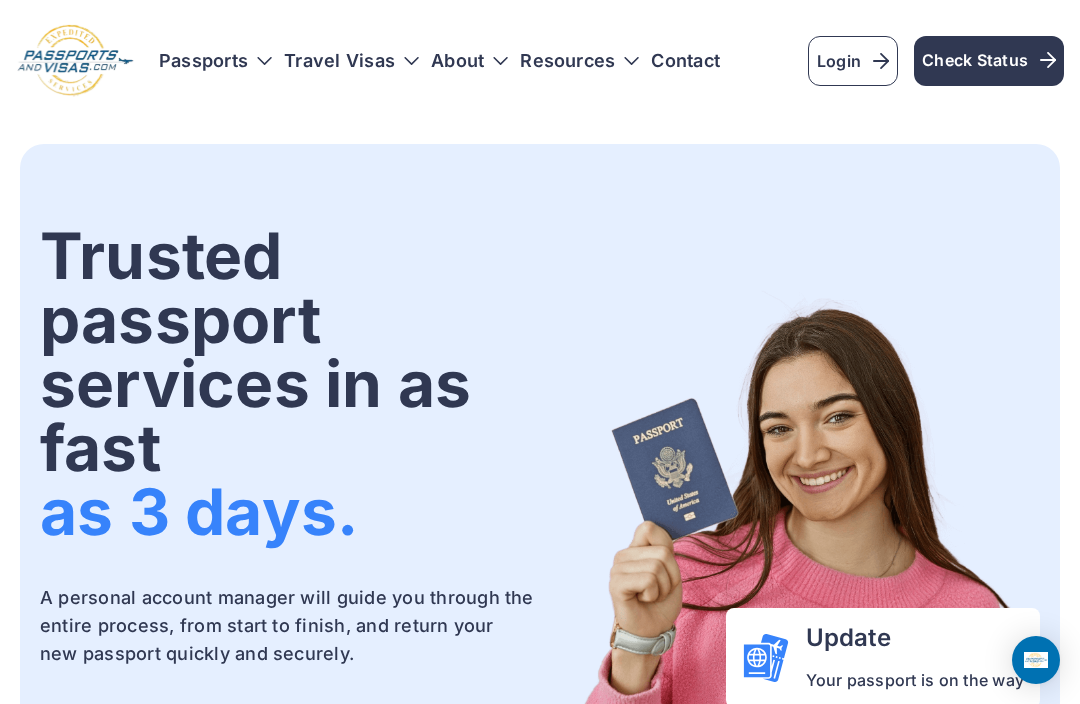 click on "Login" at bounding box center (853, 61) 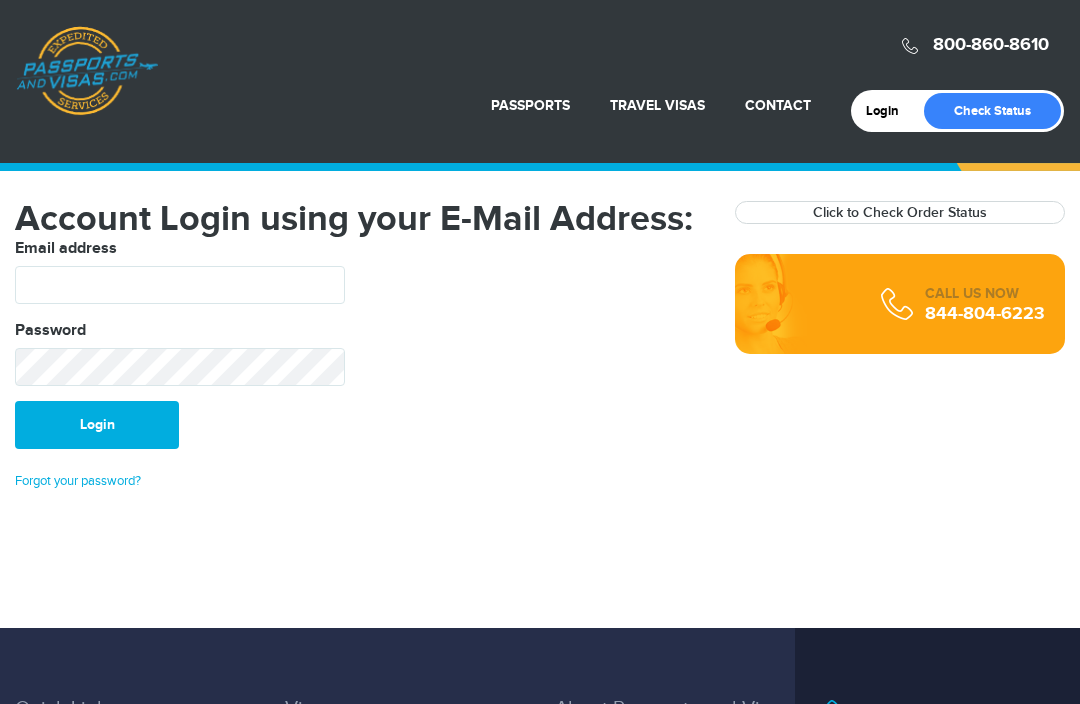 scroll, scrollTop: 0, scrollLeft: 0, axis: both 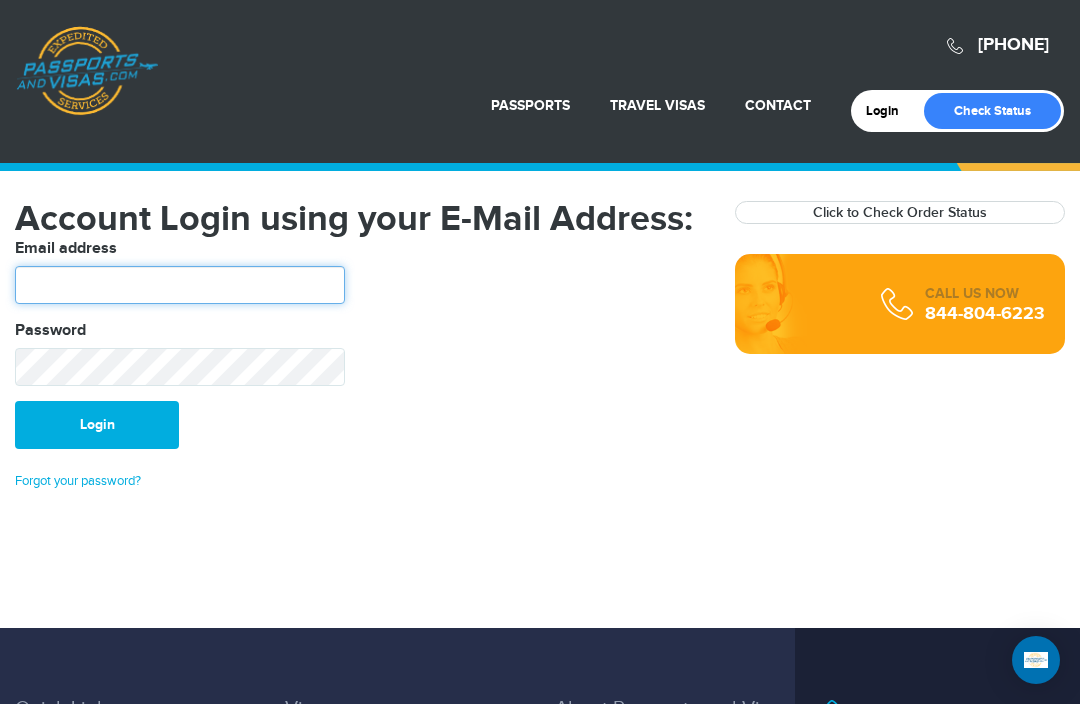 click at bounding box center [180, 285] 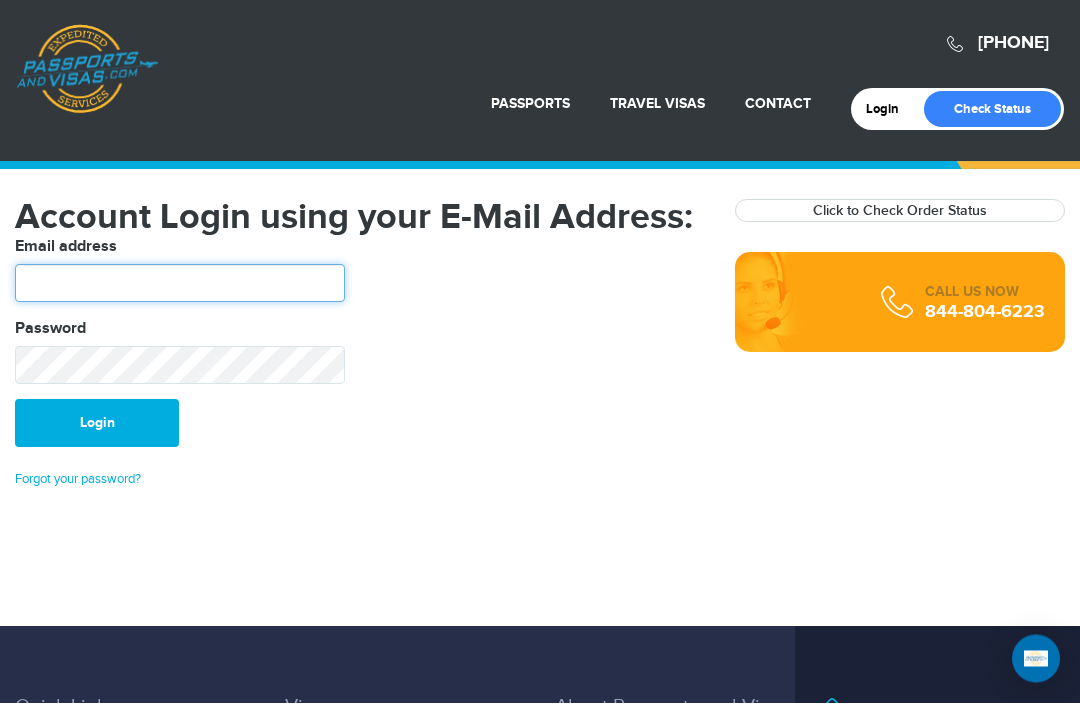 type on "*" 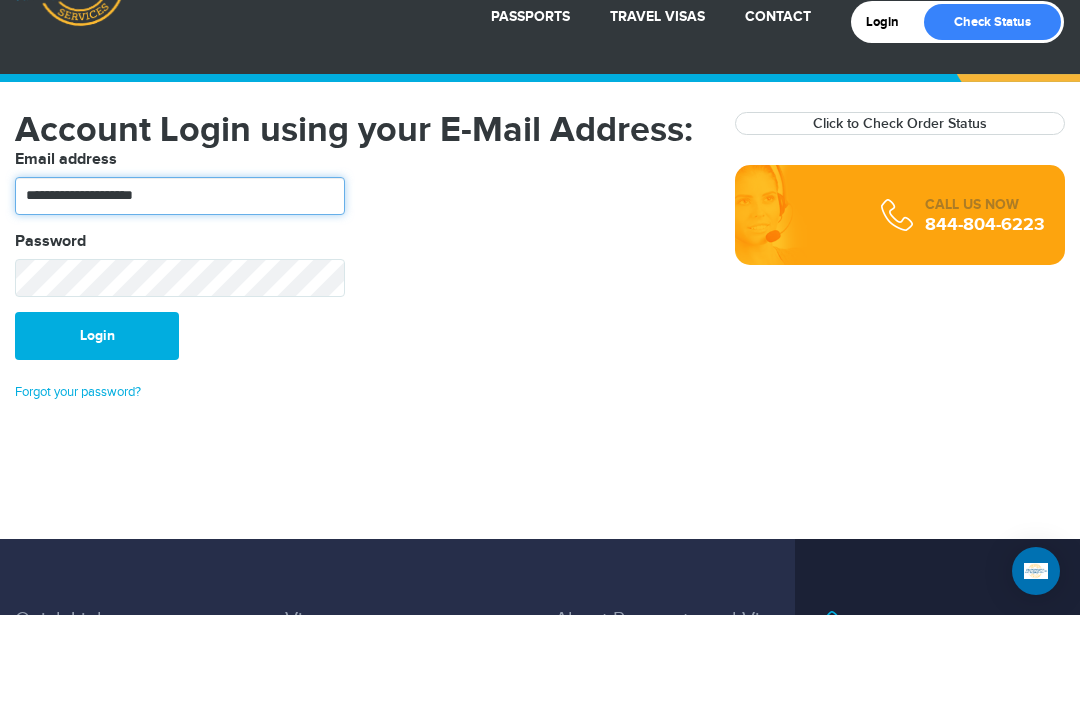 type on "**********" 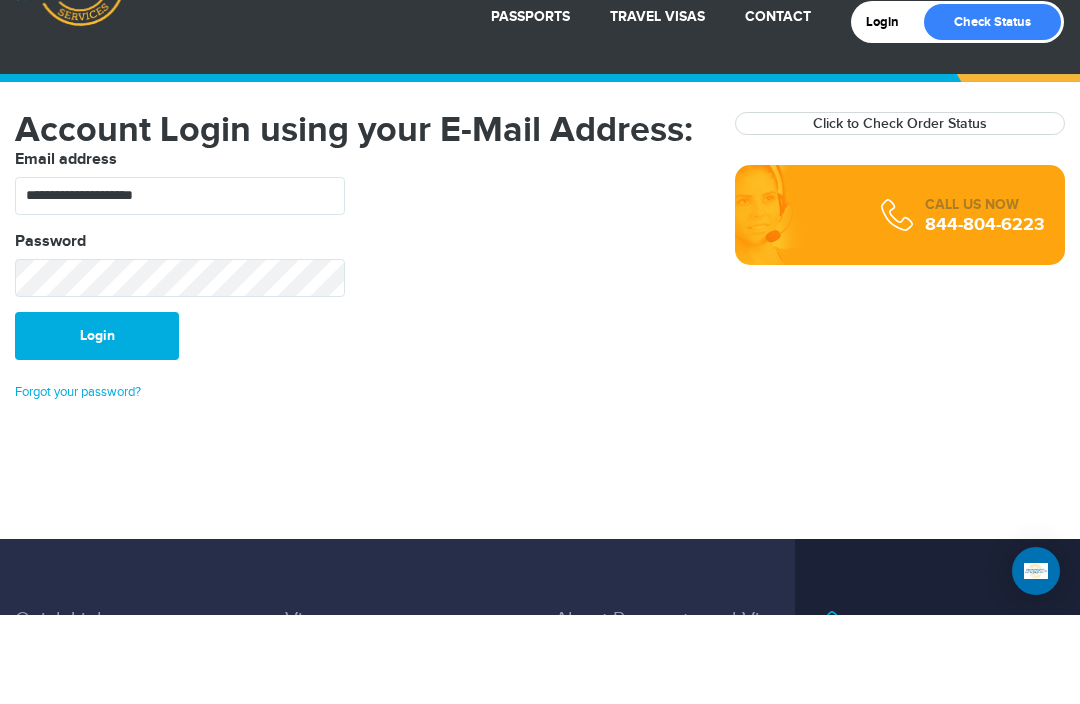click on "Login" at bounding box center [97, 425] 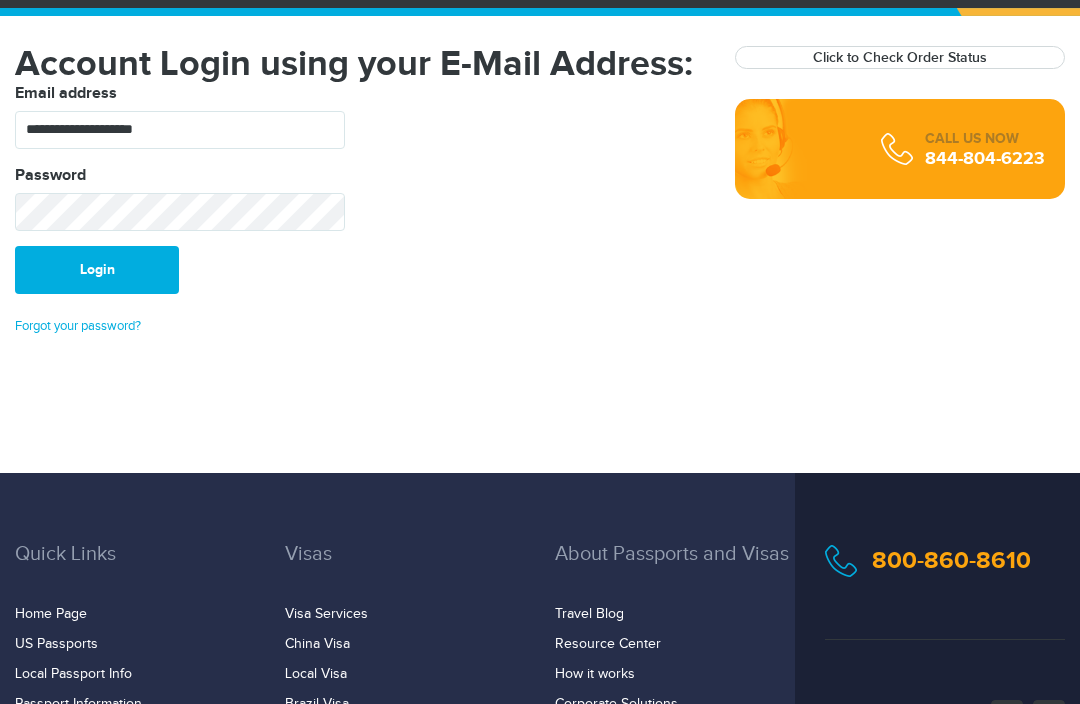 scroll, scrollTop: 0, scrollLeft: 0, axis: both 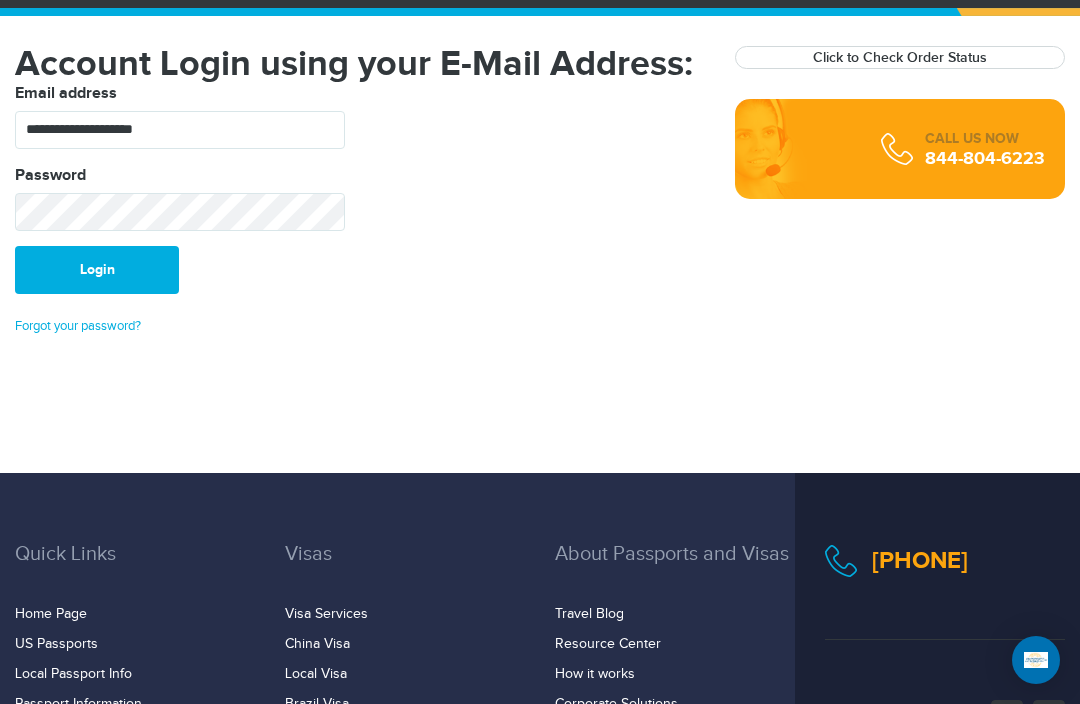 click on "Forgot your password?" at bounding box center (78, 326) 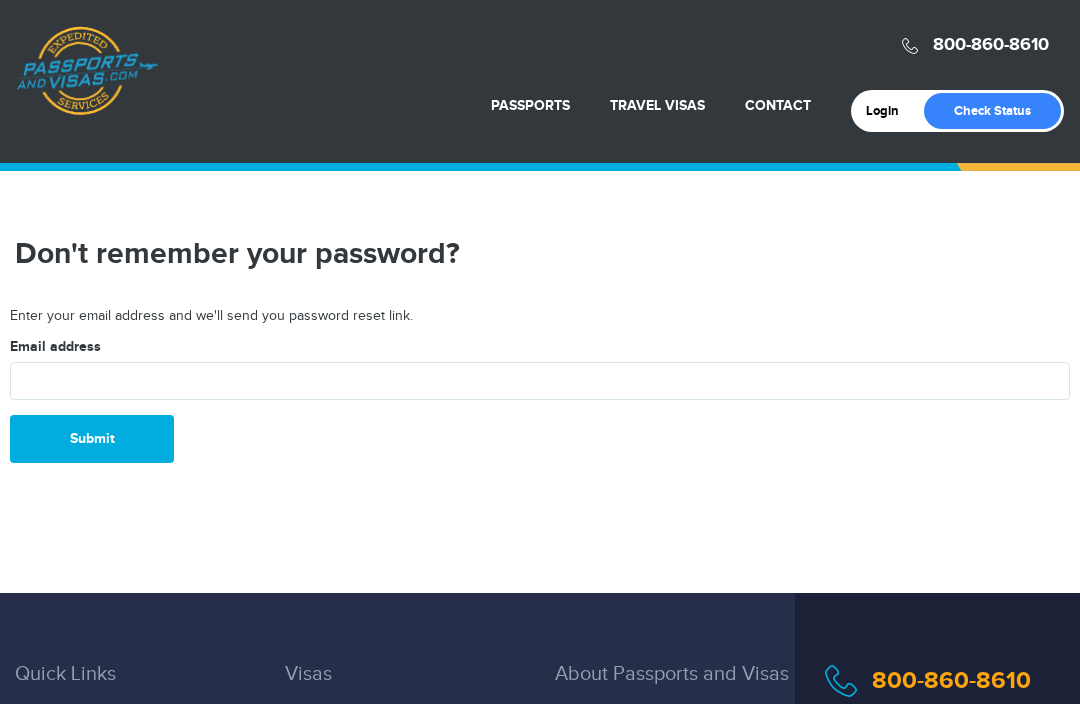 scroll, scrollTop: 0, scrollLeft: 0, axis: both 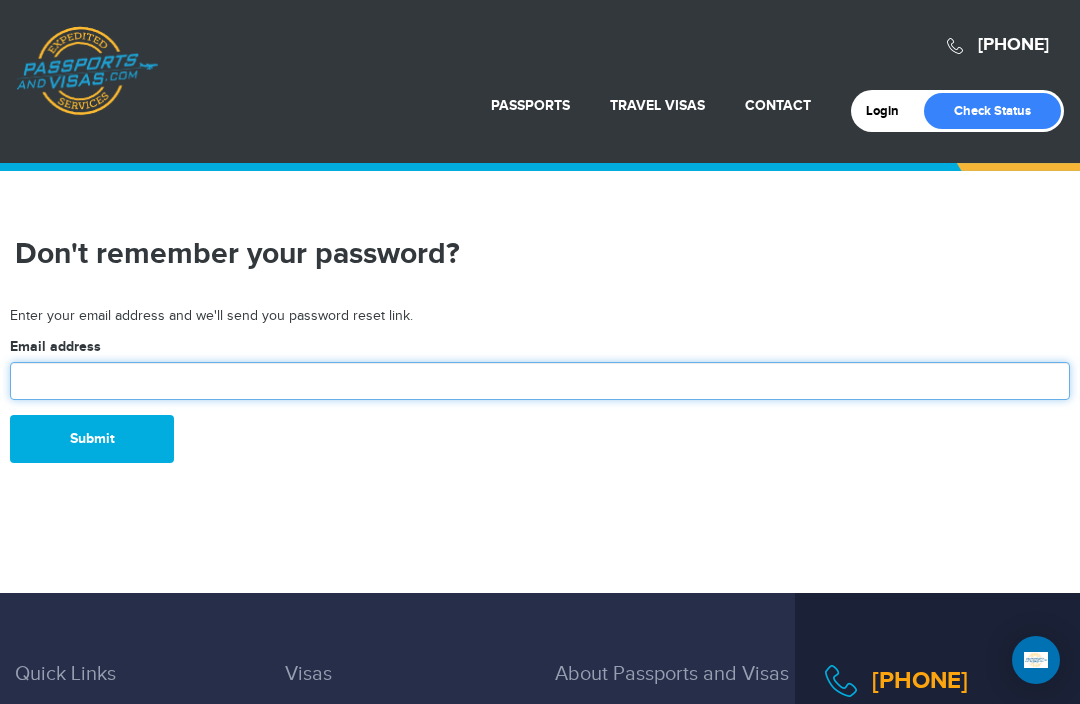 click at bounding box center (540, 381) 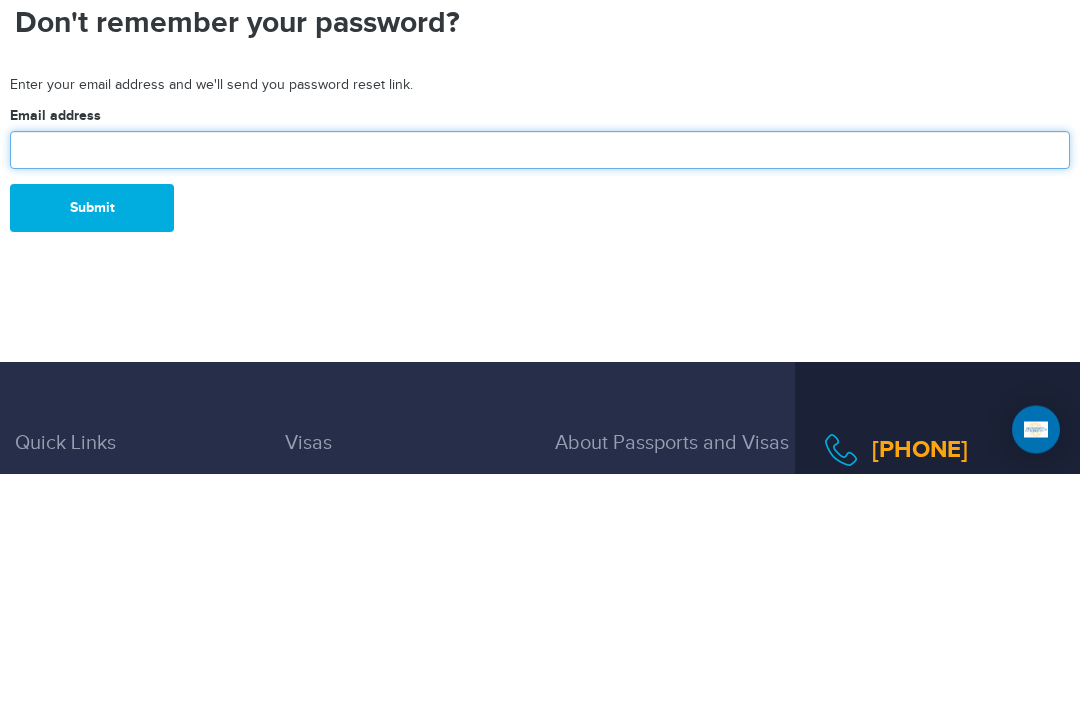 type on "**********" 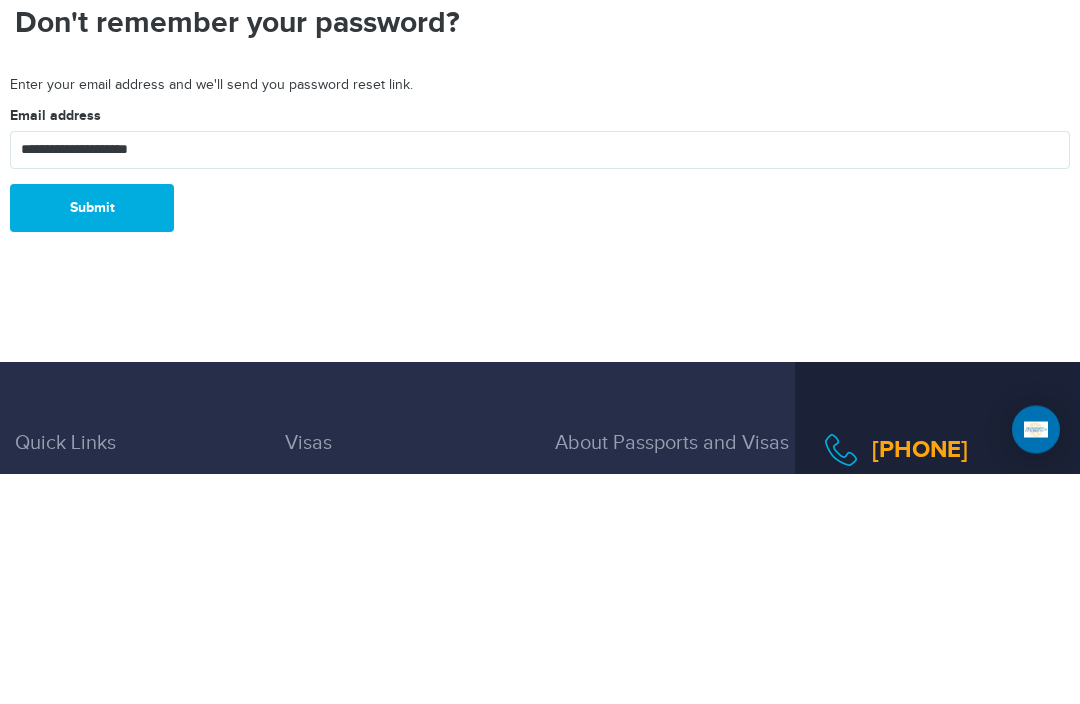 scroll, scrollTop: 231, scrollLeft: 0, axis: vertical 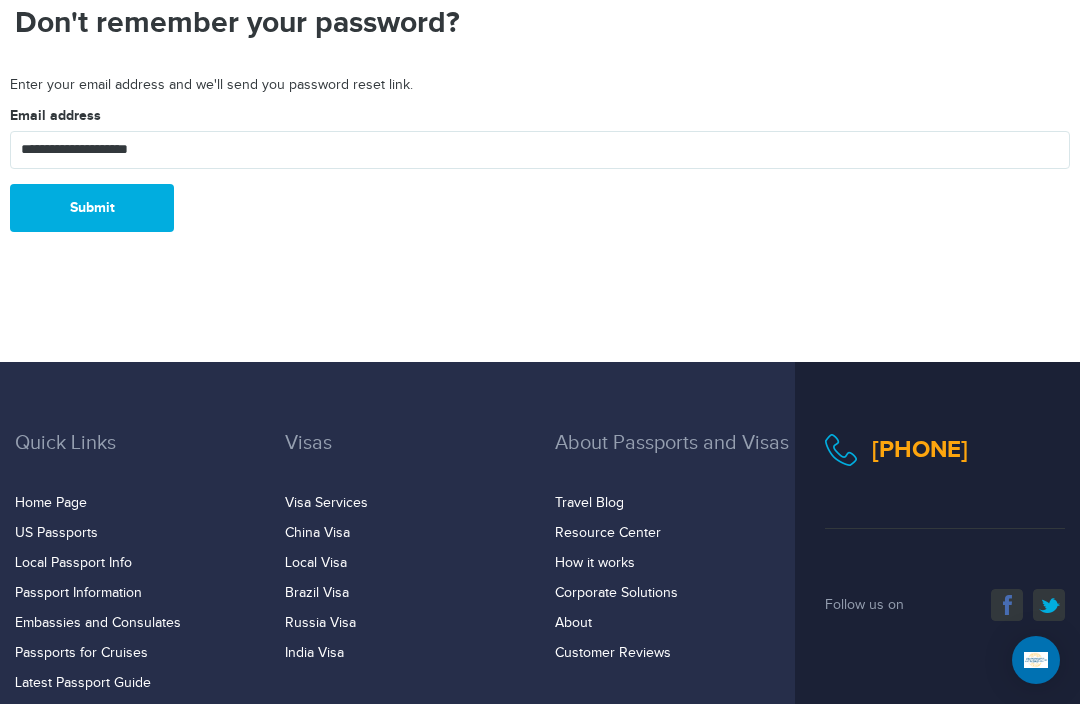 click on "Submit" at bounding box center (92, 208) 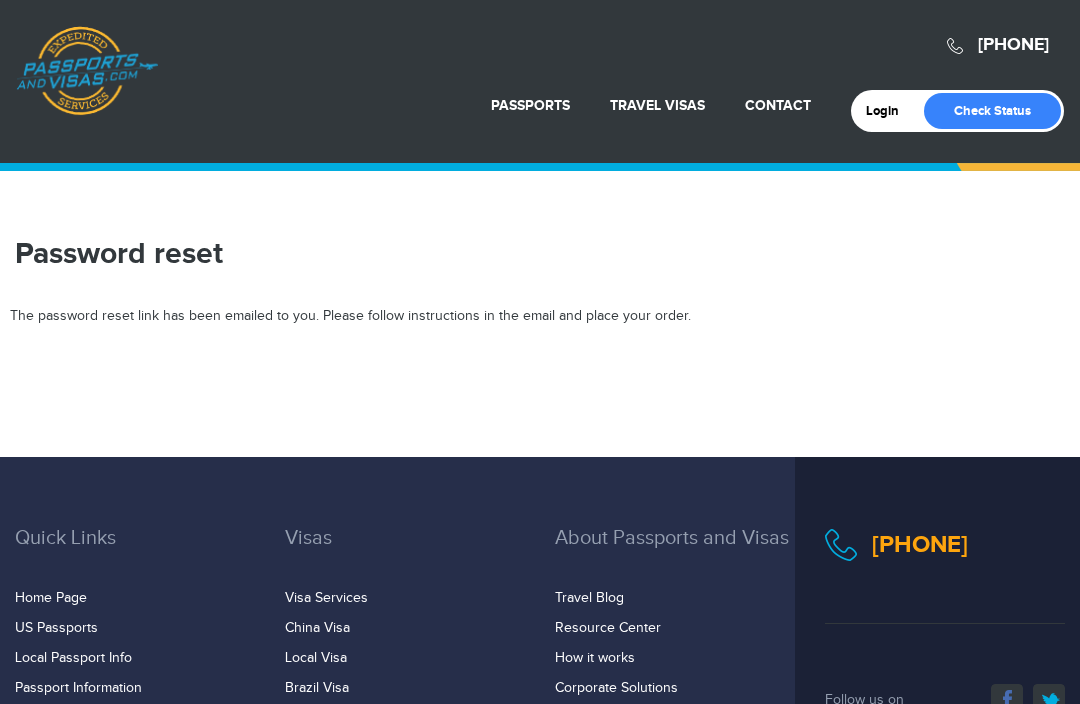 scroll, scrollTop: 0, scrollLeft: 0, axis: both 